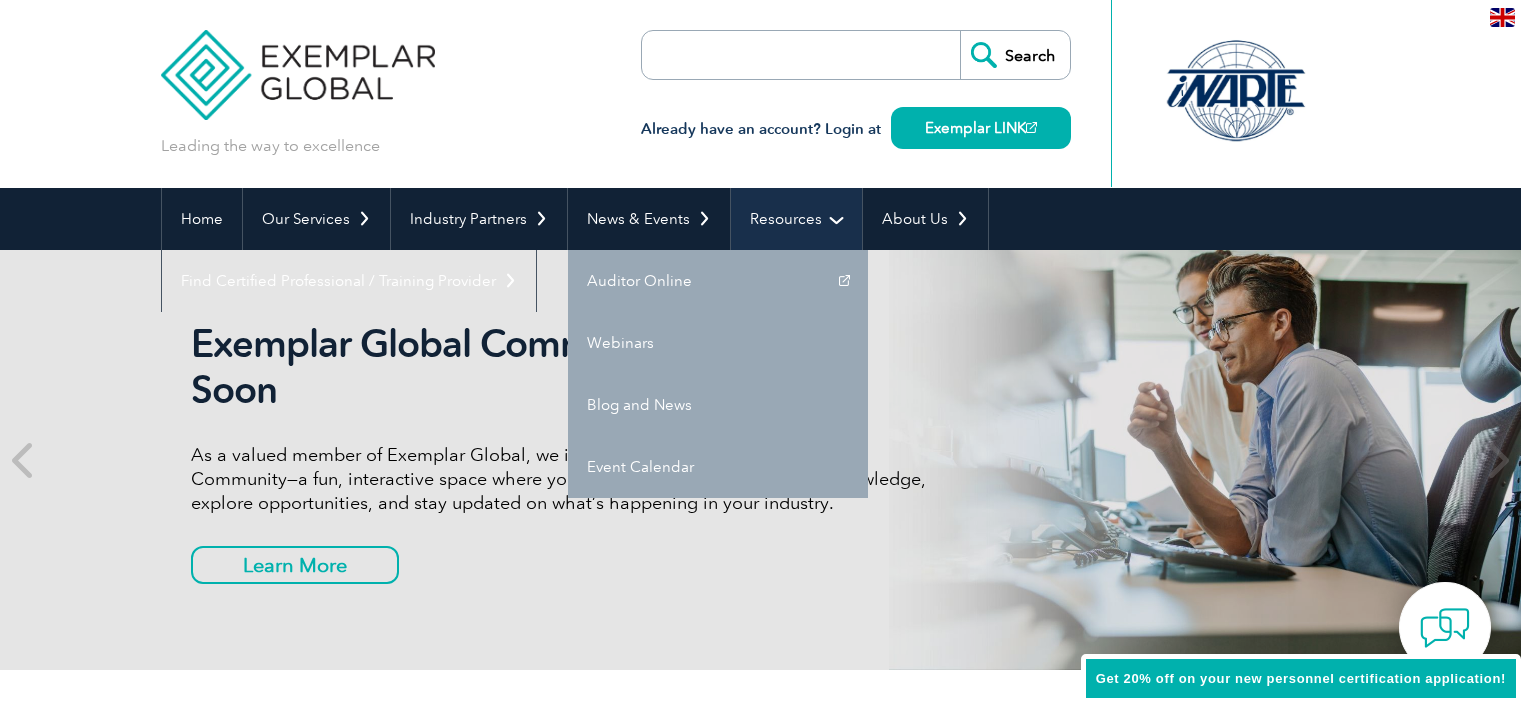 scroll, scrollTop: 0, scrollLeft: 0, axis: both 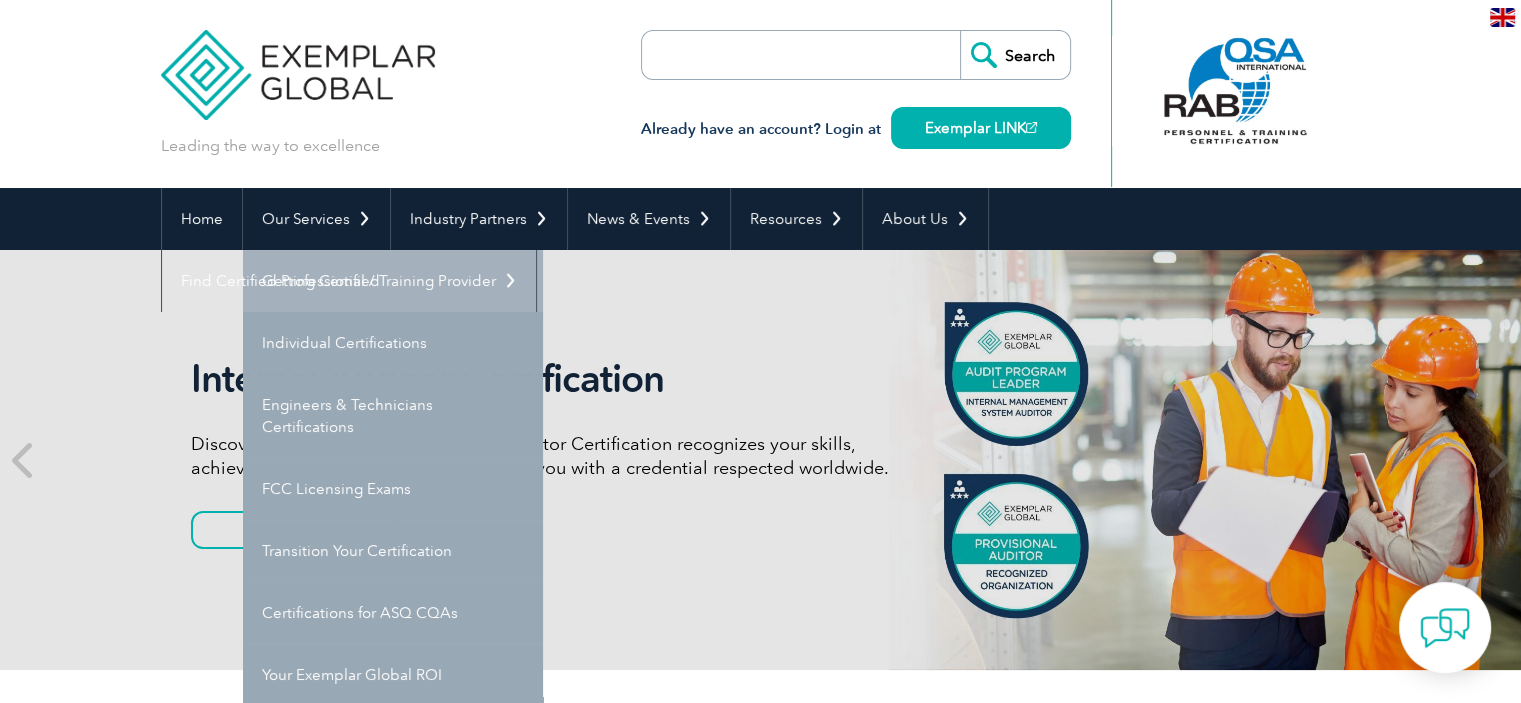 click on "Getting Certified" at bounding box center (393, 281) 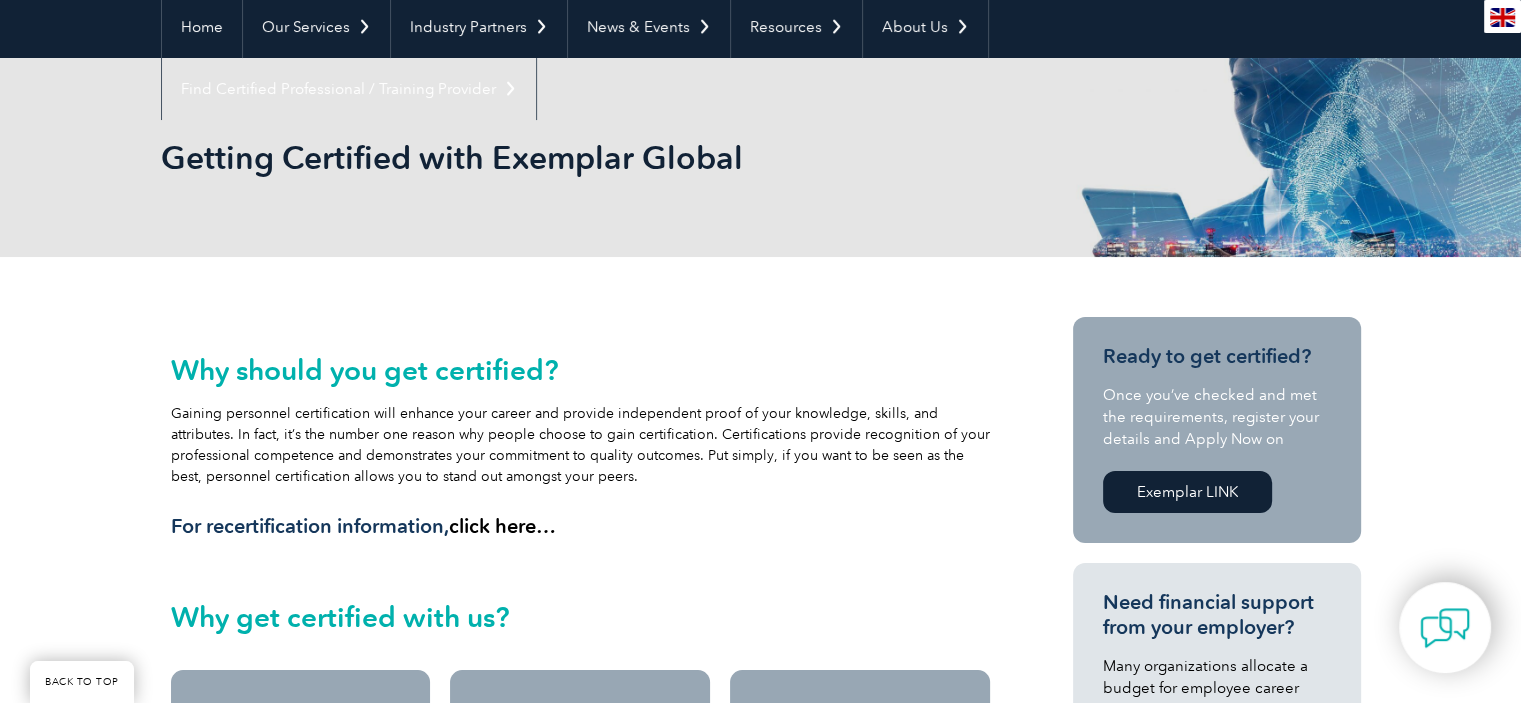 scroll, scrollTop: 132, scrollLeft: 0, axis: vertical 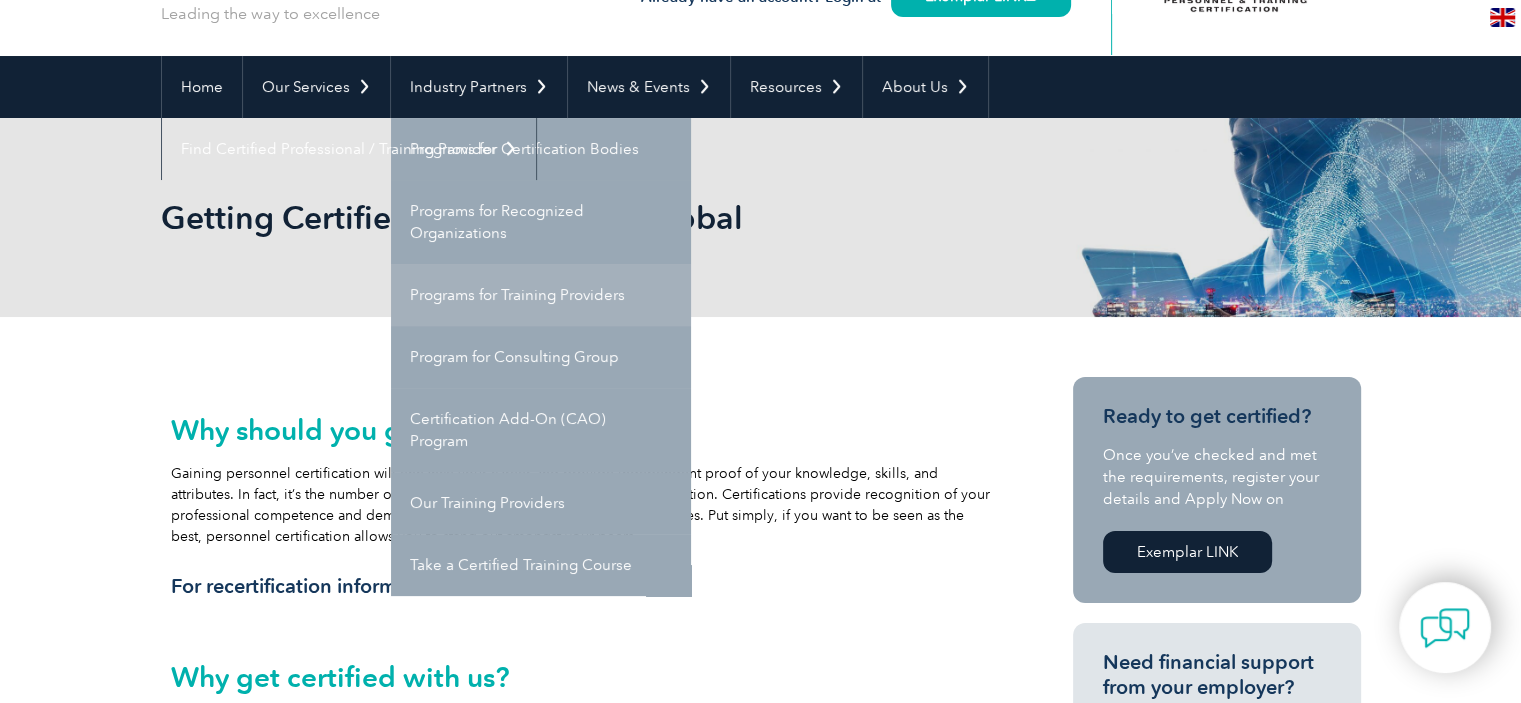 click on "Programs for Training Providers" at bounding box center (541, 295) 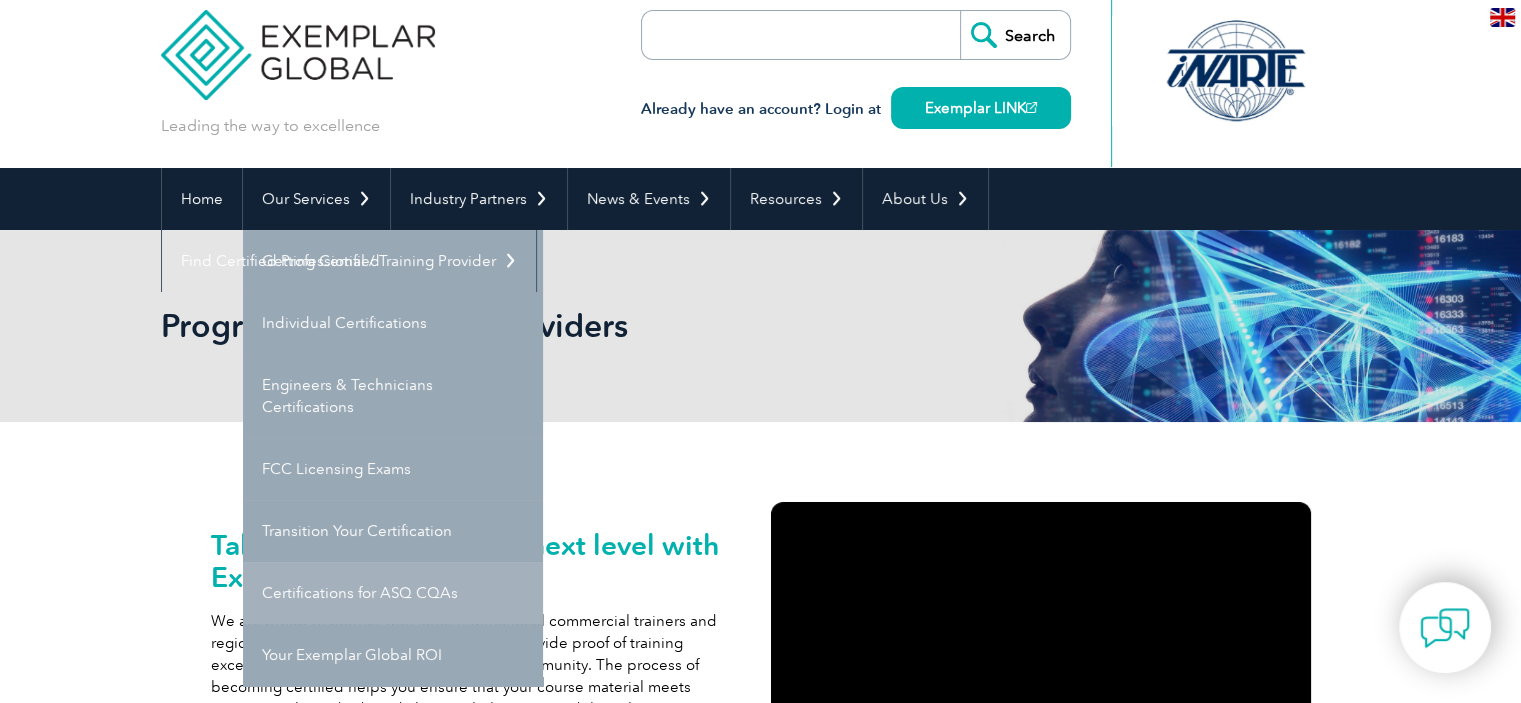 scroll, scrollTop: 16, scrollLeft: 0, axis: vertical 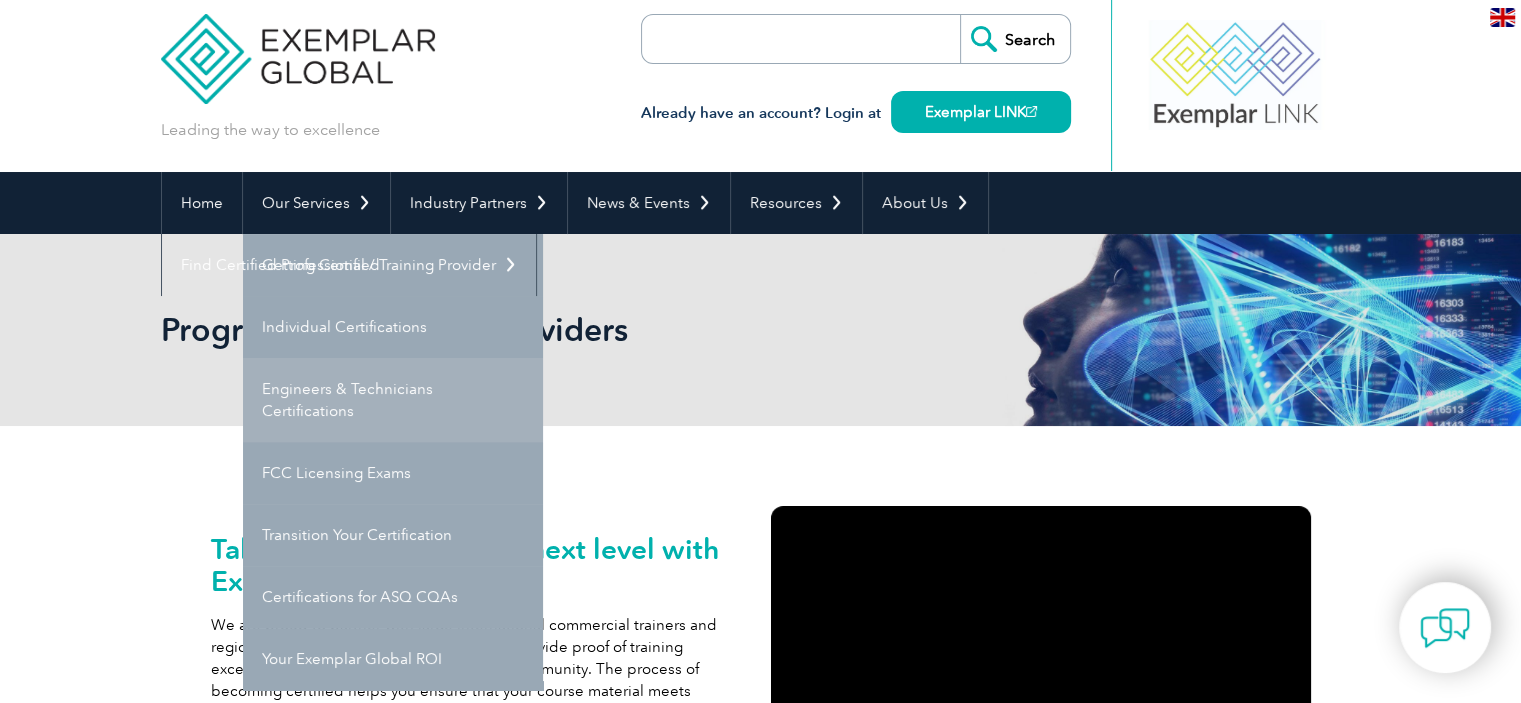 click on "Engineers & Technicians Certifications" at bounding box center [393, 400] 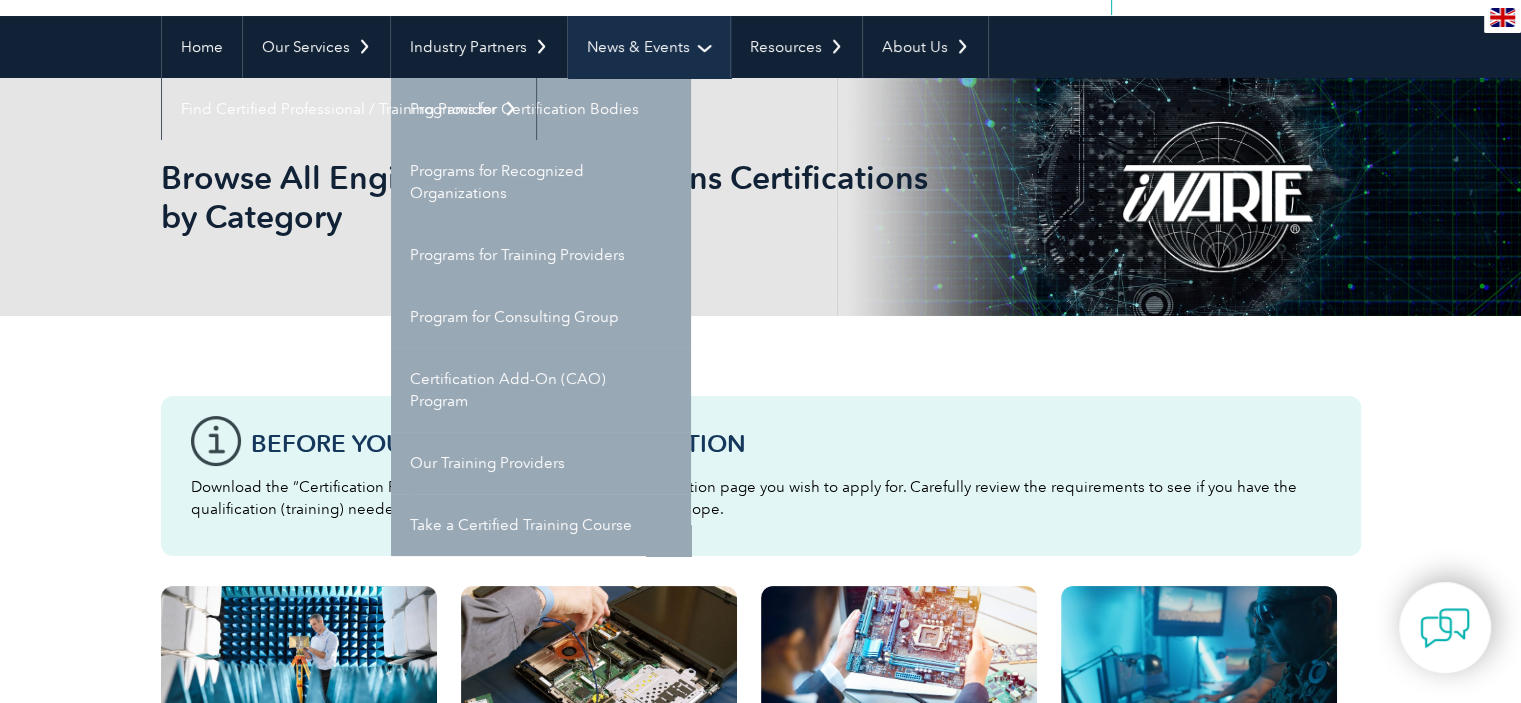 scroll, scrollTop: 174, scrollLeft: 0, axis: vertical 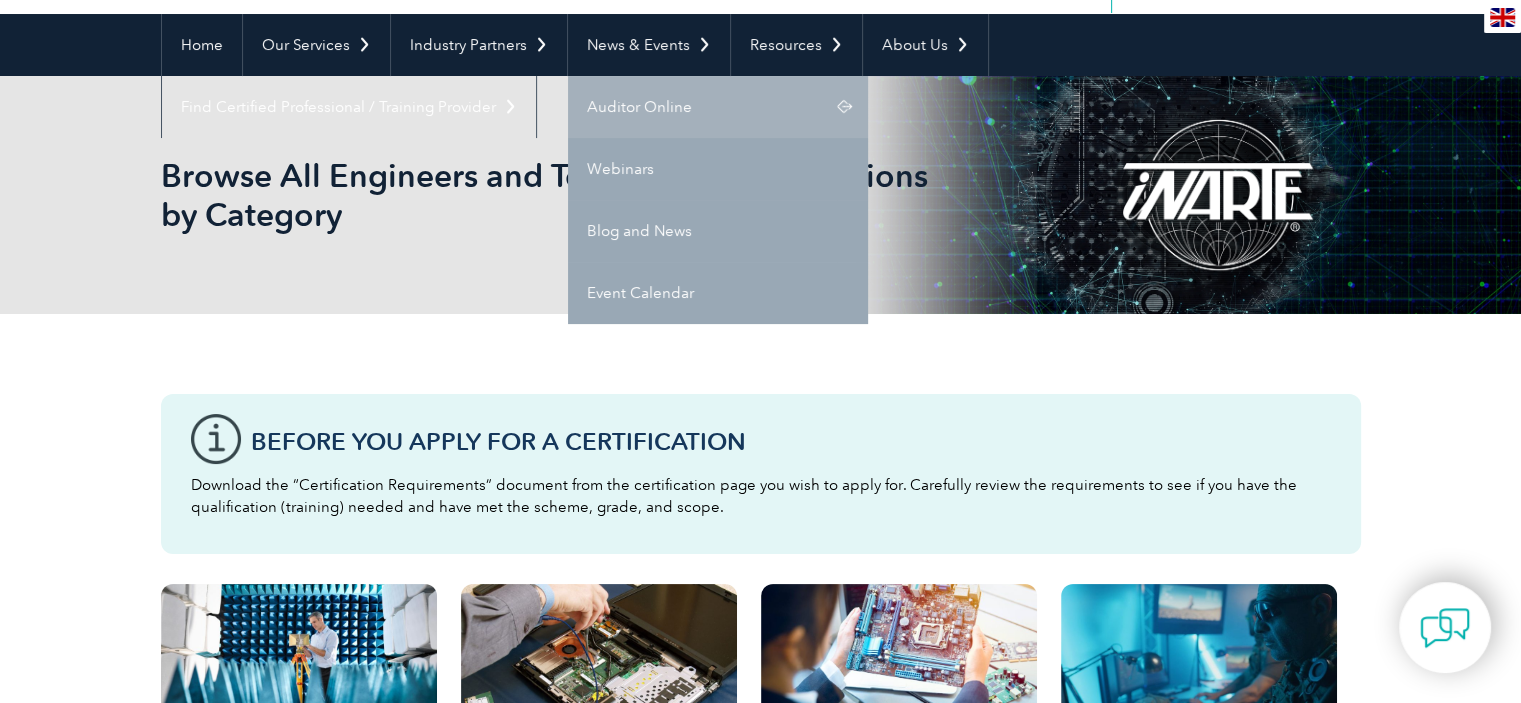 click on "Auditor Online" at bounding box center (718, 107) 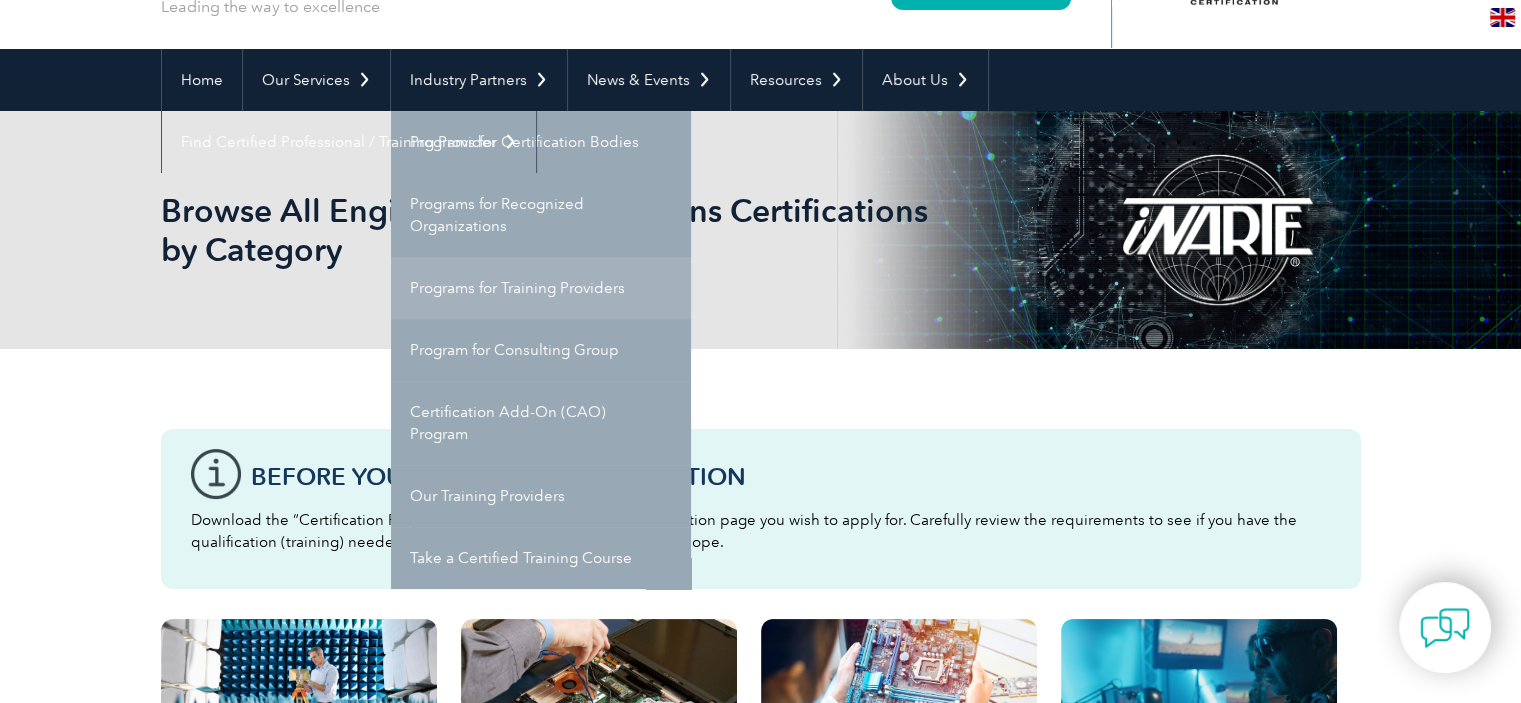 scroll, scrollTop: 140, scrollLeft: 0, axis: vertical 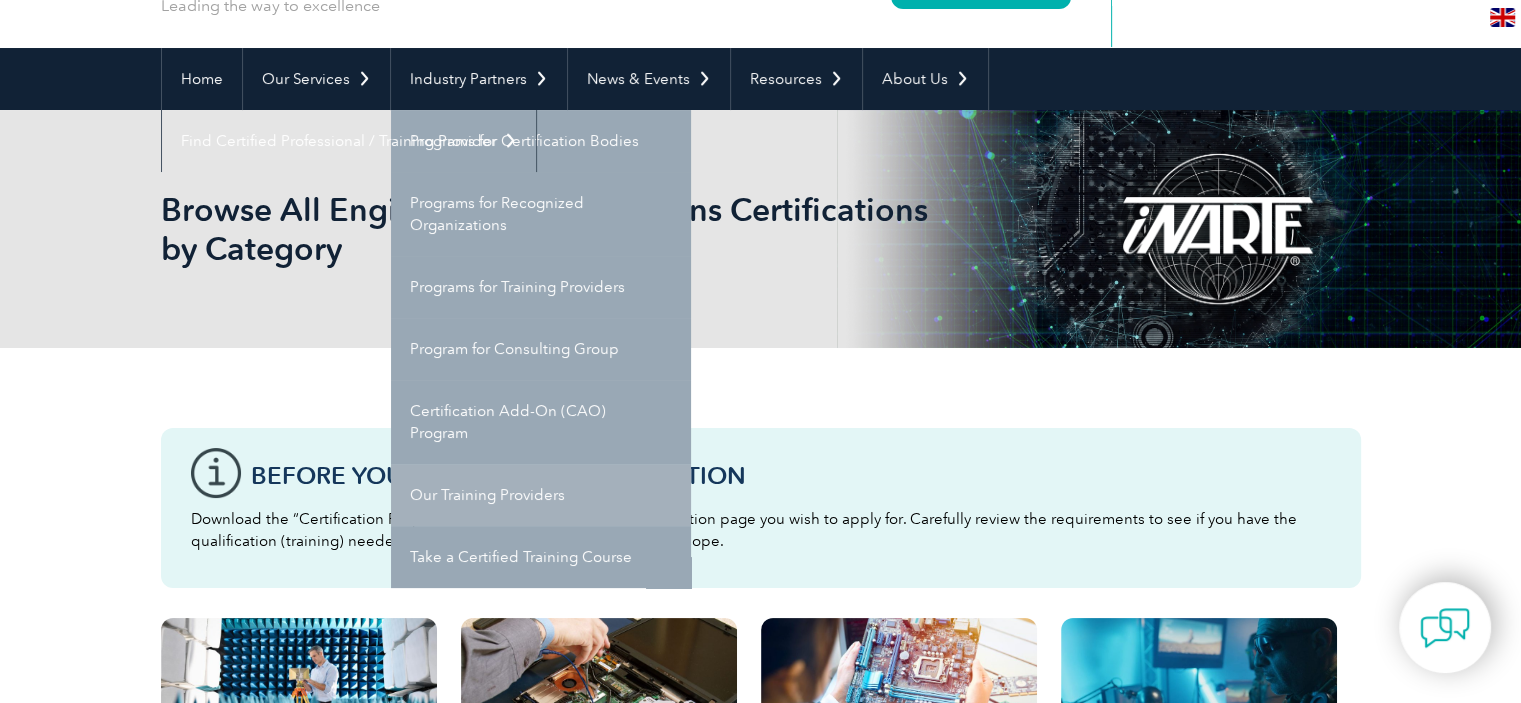 click on "Our Training Providers" at bounding box center (541, 495) 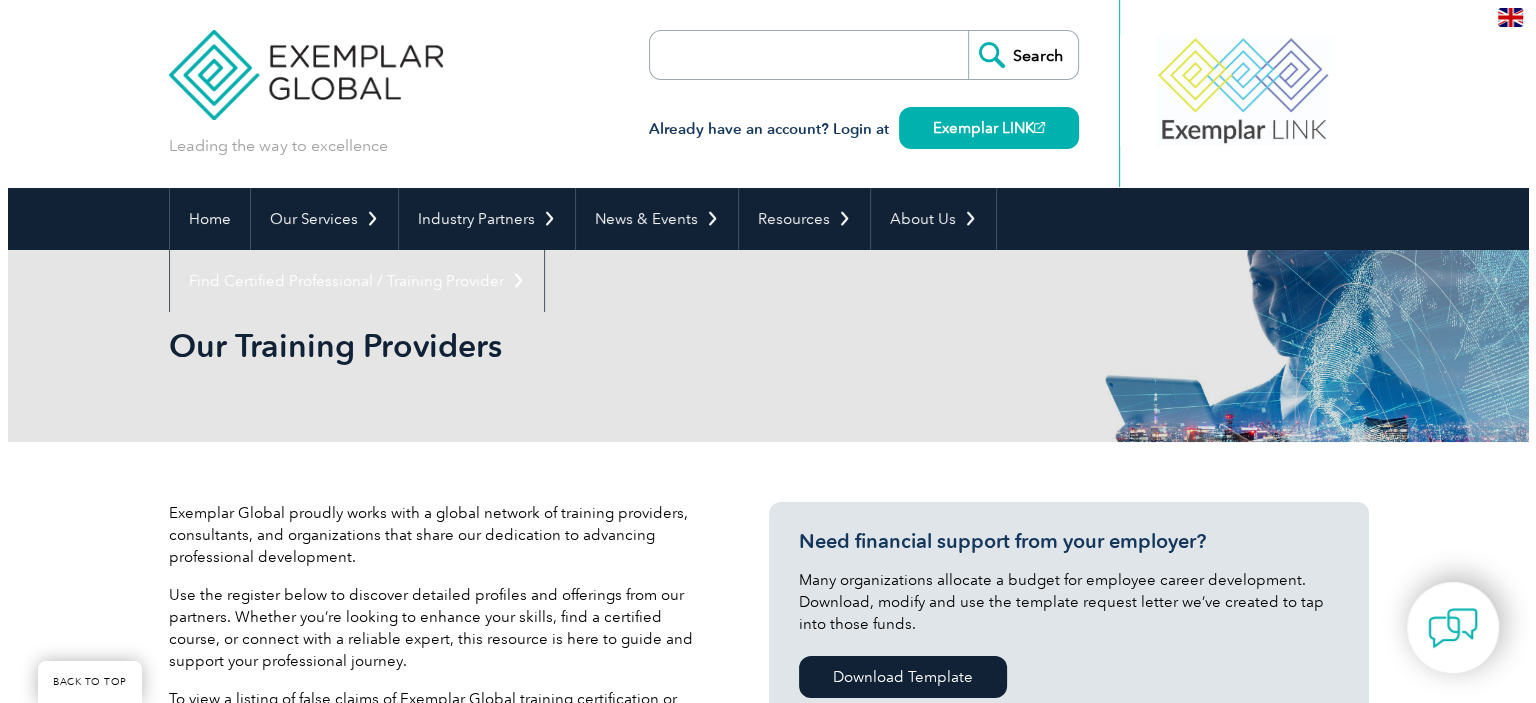 scroll, scrollTop: 19236, scrollLeft: 0, axis: vertical 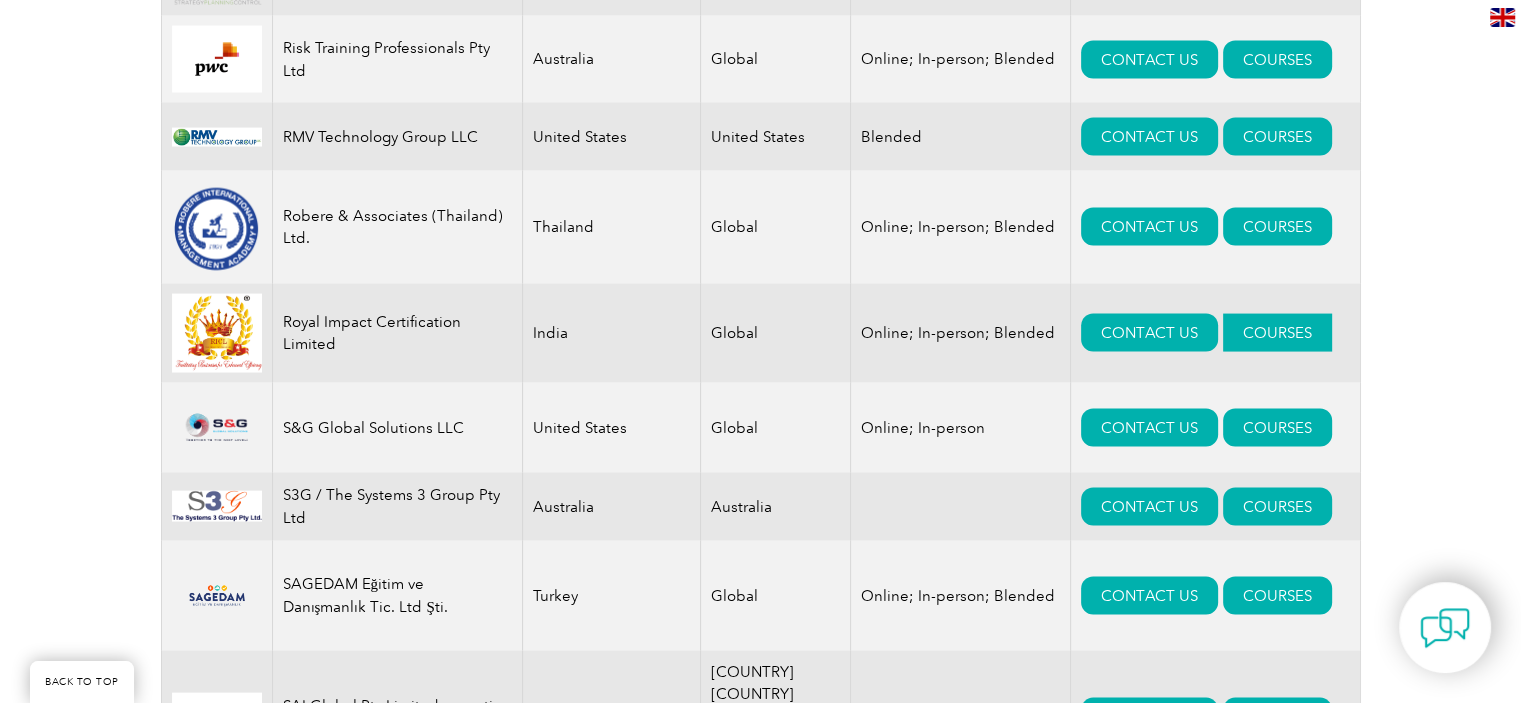 click on "COURSES" at bounding box center (1277, 333) 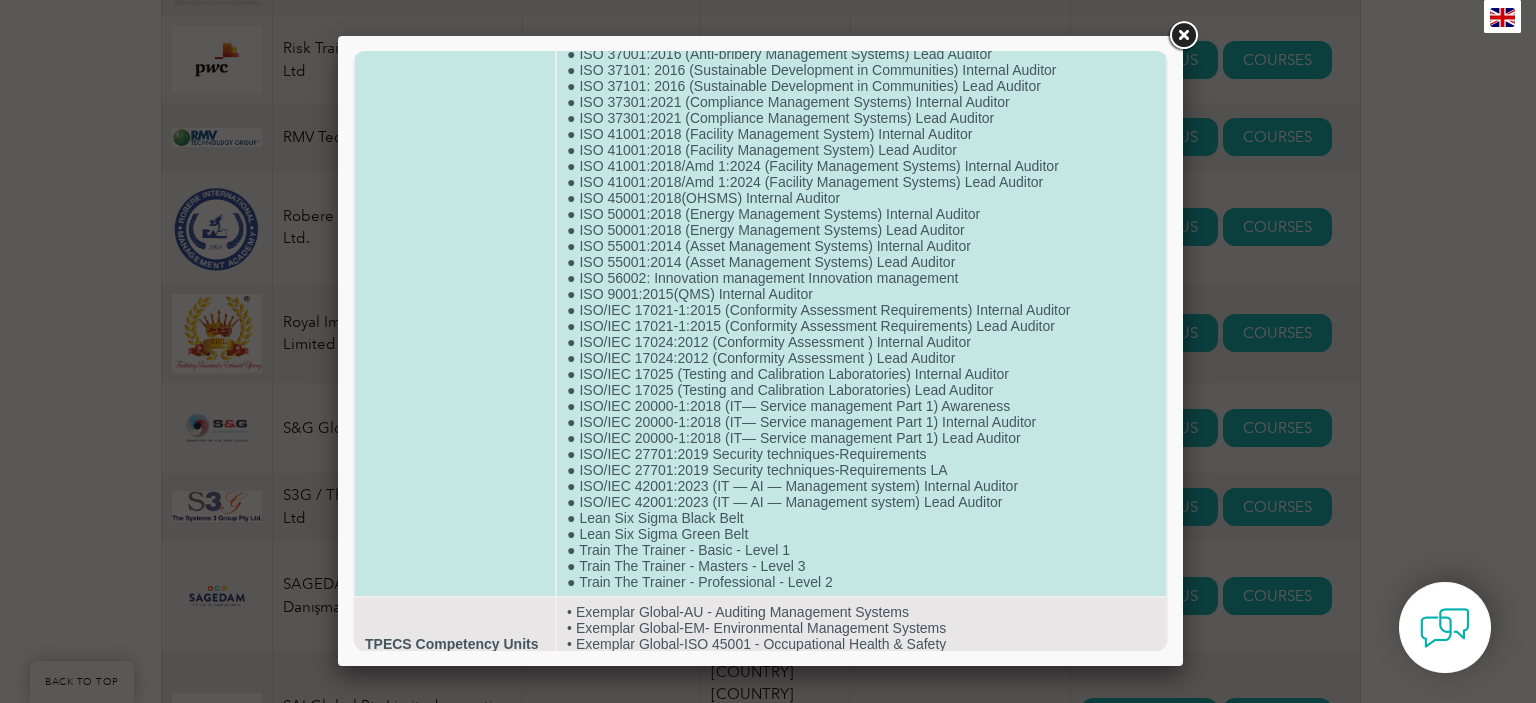 scroll, scrollTop: 891, scrollLeft: 0, axis: vertical 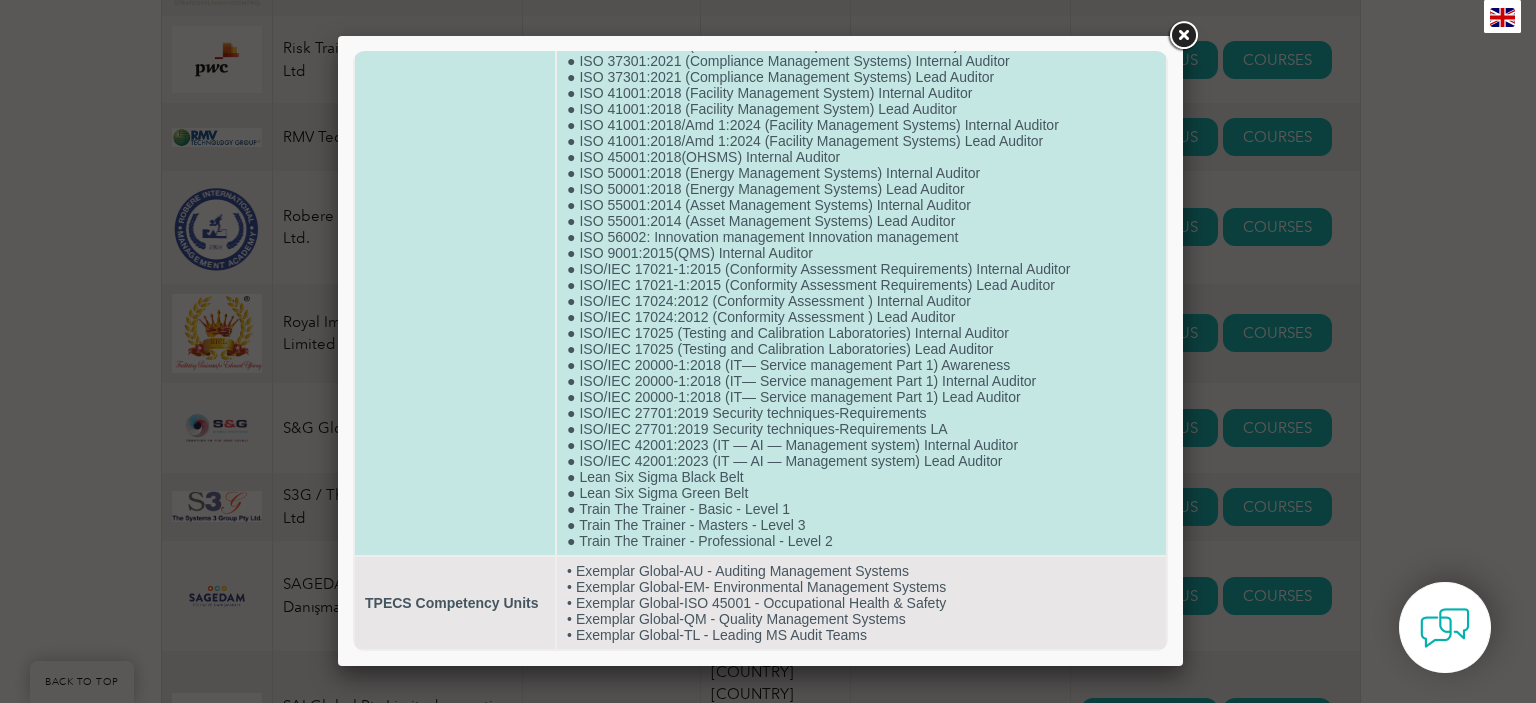 click on "● Fire Safety Training ● First Aid Awareness Training ● GHP: Good Hygiene Practices (Internal Auditor) ● GHP: Good Hygiene Practices (Lead Auditor) ● GMP: Good Manufacturing Practices (Internal Auditor) ● GMP: Good Manufacturing Practices (Lead Auditor) ● Green House Gases Certification Lead Auditor Course (14064 part 1,2,3 & 14065) ● HACCP (Internal Auditor) ● HACCP (Lead Auditor) ● HALAL (Internal Auditor) ● HALAL (Lead Auditor) ● ISO 10002:2018 QM-Customer Satisfaction- Guidelines ● ISO 13485:2016 (Medical devices — Quality Management System) Internal Auditor ● ISO 13485:2016 (Medical devices — Quality management systems ) Awareness ● ISO 13485:2016 (Medical devices — Quality management systems)Lead Auditor ● ISO 14001:2015(EMS) Internal Auditor ● ISO 14046(EM — Water footprint) Internal Auditor ● ISO 14046(EM — Water footprint) Lead Auditor ● ISO 14064-1: (Greenhouse gases) Internal Auditor ● ISO 14064-1: (Greenhouse gases) Lead Auditor" at bounding box center [861, -83] 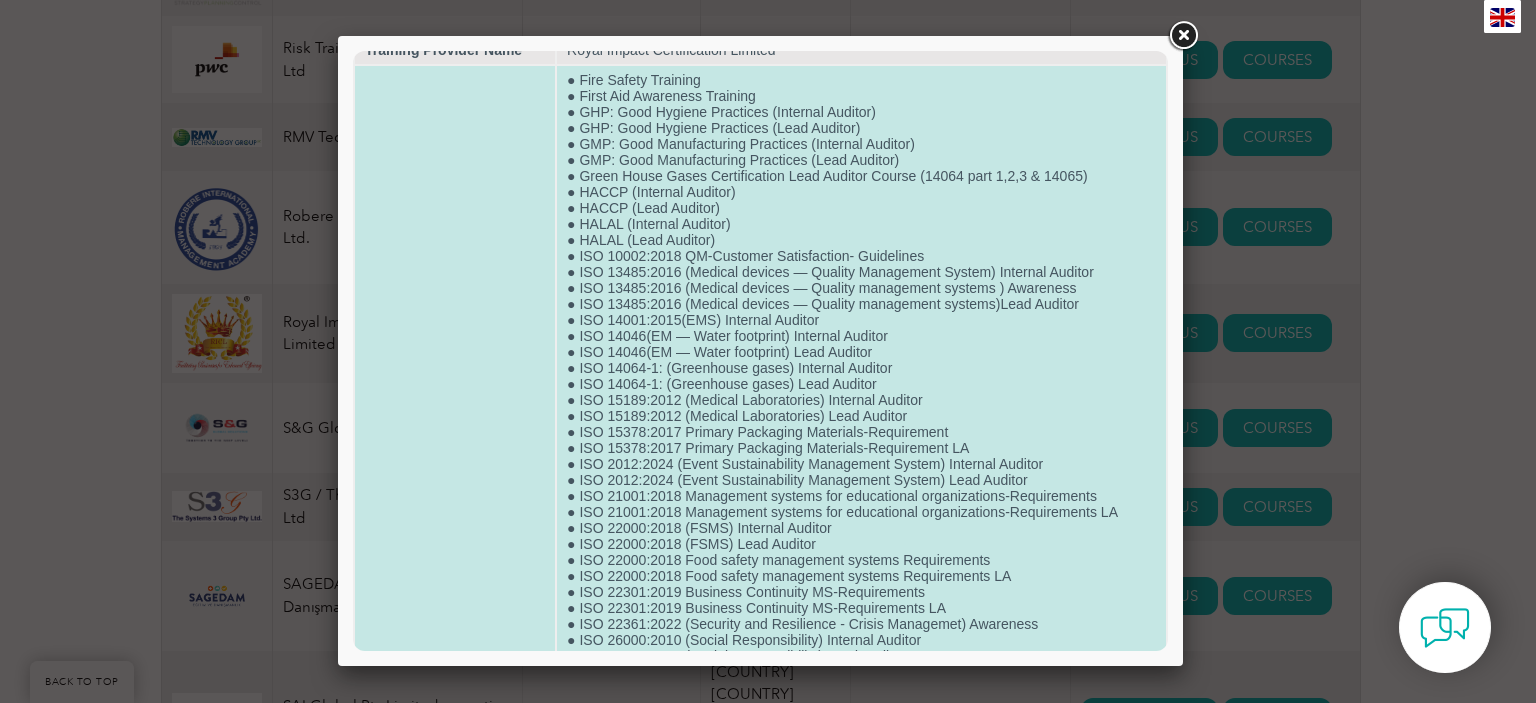 scroll, scrollTop: 0, scrollLeft: 0, axis: both 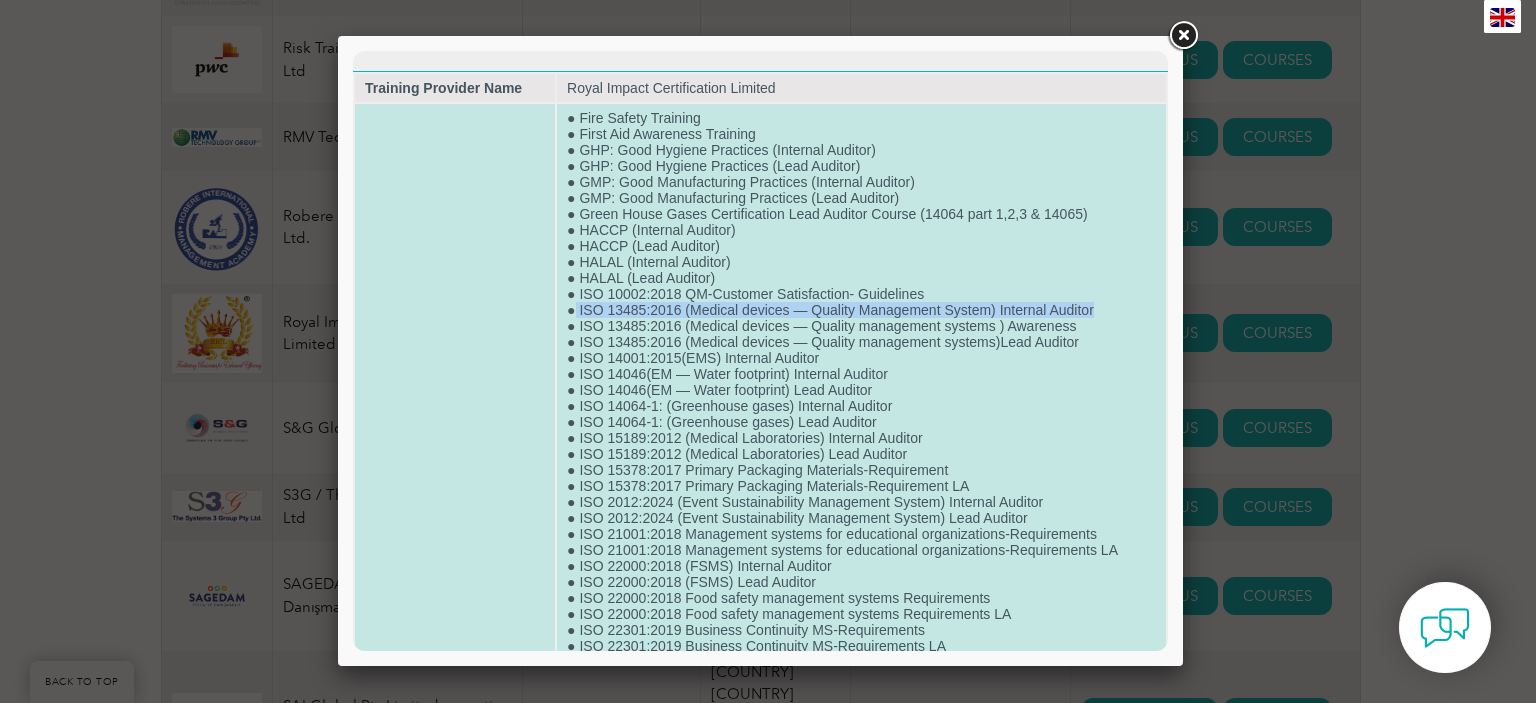 drag, startPoint x: 1091, startPoint y: 316, endPoint x: 572, endPoint y: 319, distance: 519.00867 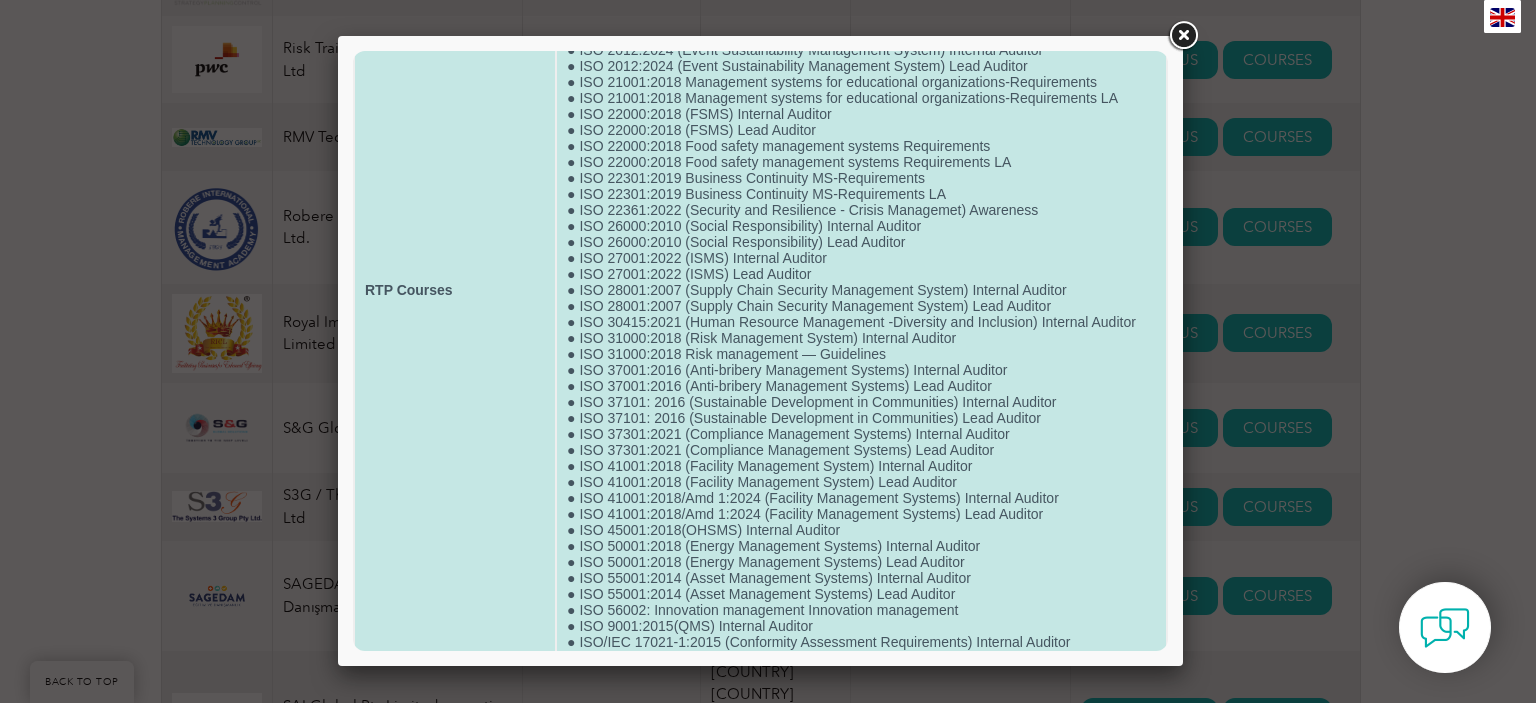 scroll, scrollTop: 0, scrollLeft: 0, axis: both 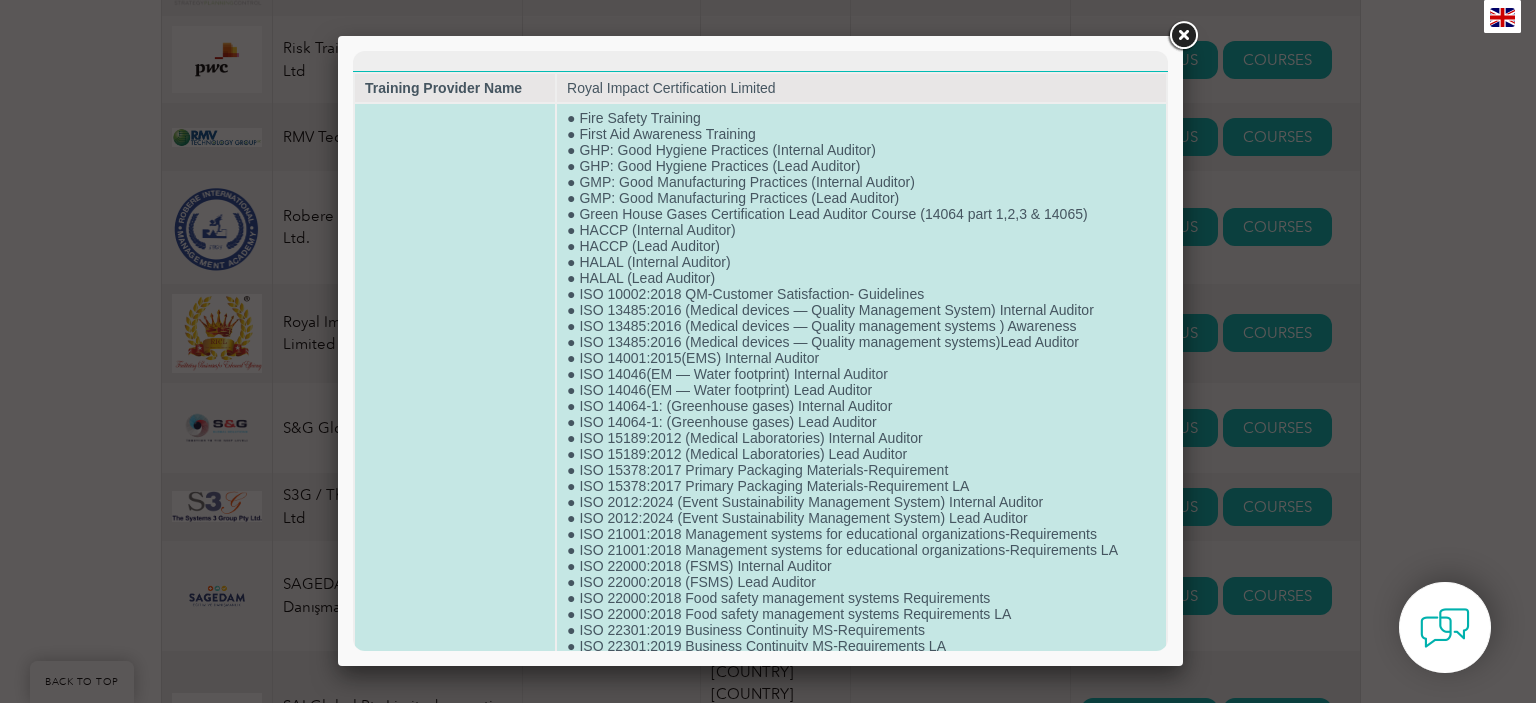 click on "● Fire Safety Training ● First Aid Awareness Training ● GHP: Good Hygiene Practices (Internal Auditor) ● GHP: Good Hygiene Practices (Lead Auditor) ● GMP: Good Manufacturing Practices (Internal Auditor) ● GMP: Good Manufacturing Practices (Lead Auditor) ● Green House Gases Certification Lead Auditor Course (14064 part 1,2,3 & 14065) ● HACCP (Internal Auditor) ● HACCP (Lead Auditor) ● HALAL (Internal Auditor) ● HALAL (Lead Auditor) ● ISO 10002:2018 QM-Customer Satisfaction- Guidelines ● ISO 13485:2016 (Medical devices — Quality Management System) Internal Auditor ● ISO 13485:2016 (Medical devices — Quality management systems ) Awareness ● ISO 13485:2016 (Medical devices — Quality management systems)Lead Auditor ● ISO 14001:2015(EMS) Internal Auditor ● ISO 14046(EM — Water footprint) Internal Auditor ● ISO 14046(EM — Water footprint) Lead Auditor ● ISO 14064-1: (Greenhouse gases) Internal Auditor ● ISO 14064-1: (Greenhouse gases) Lead Auditor" at bounding box center (861, 742) 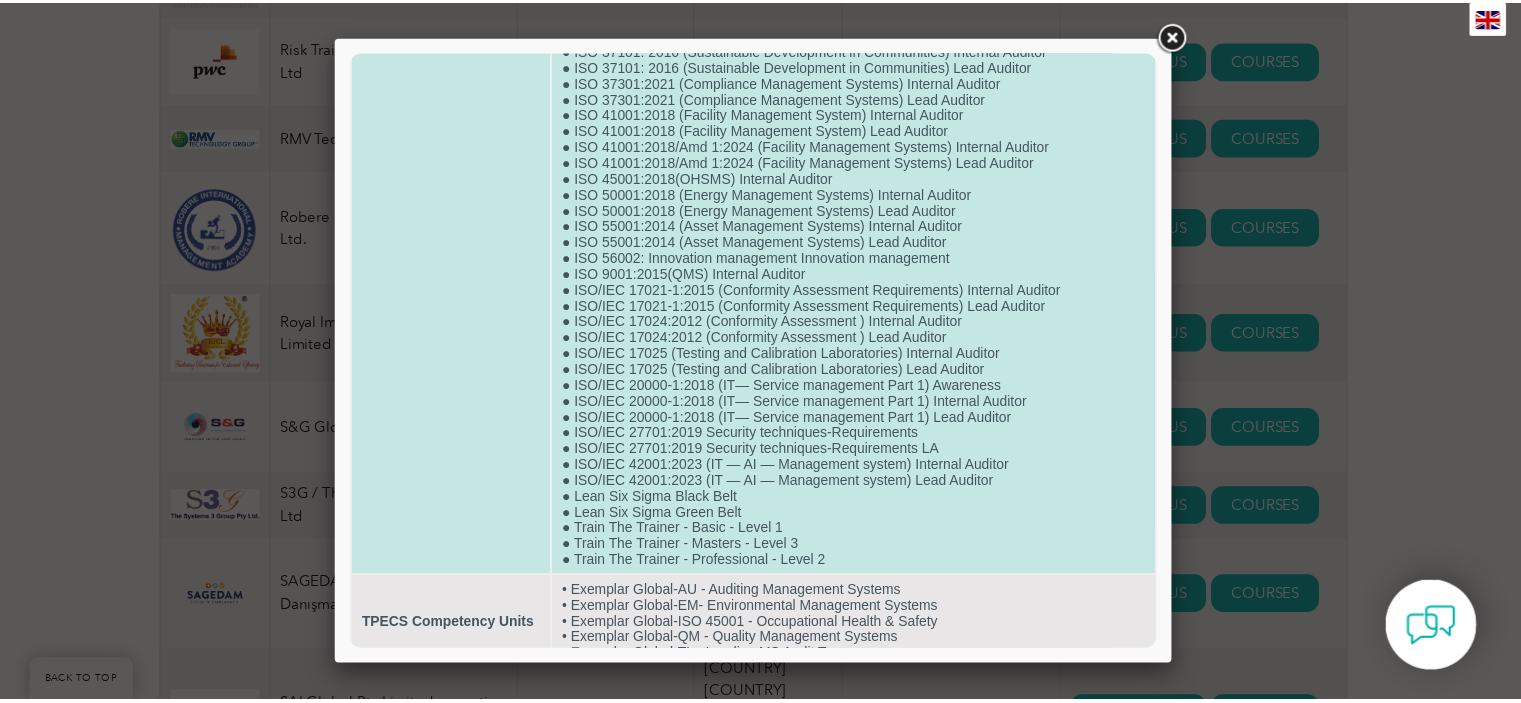 scroll, scrollTop: 804, scrollLeft: 0, axis: vertical 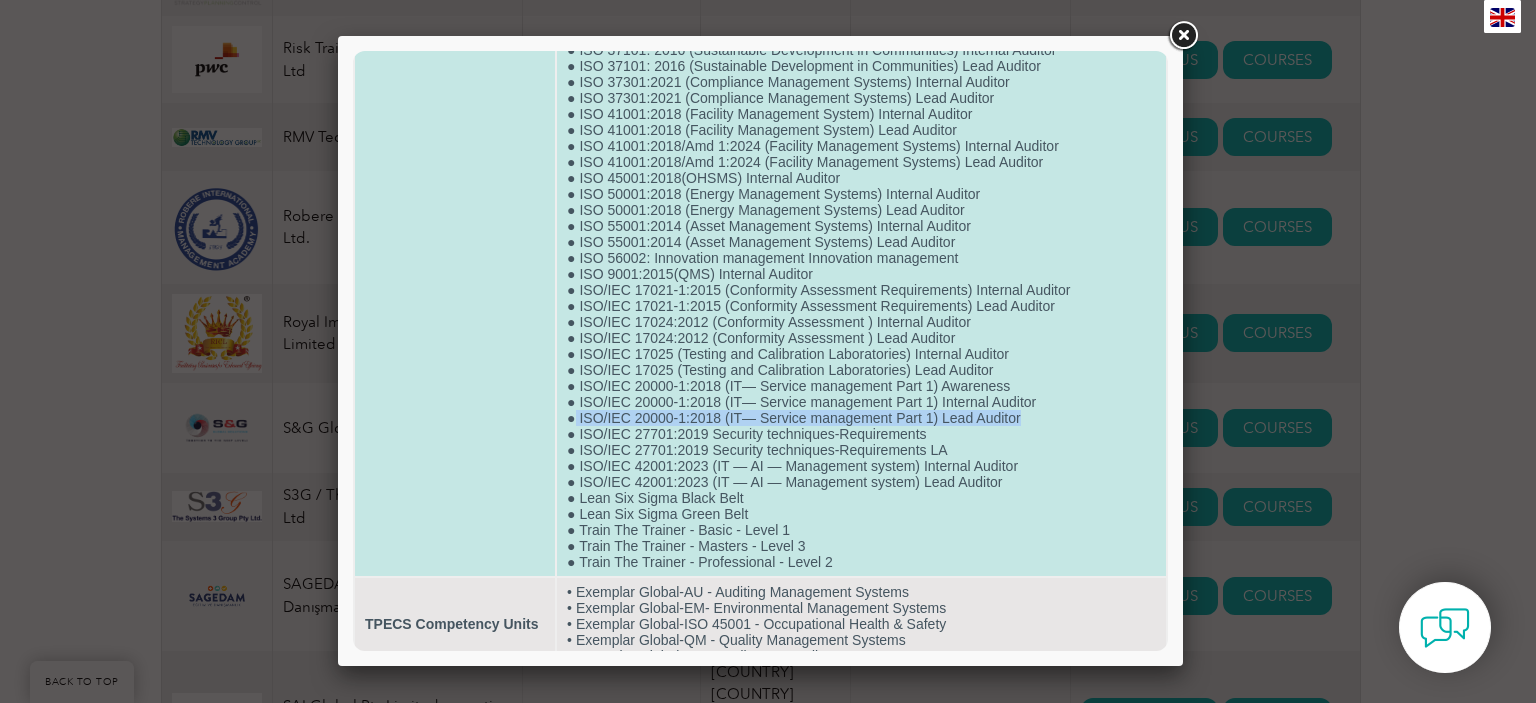 drag, startPoint x: 1018, startPoint y: 475, endPoint x: 572, endPoint y: 468, distance: 446.05493 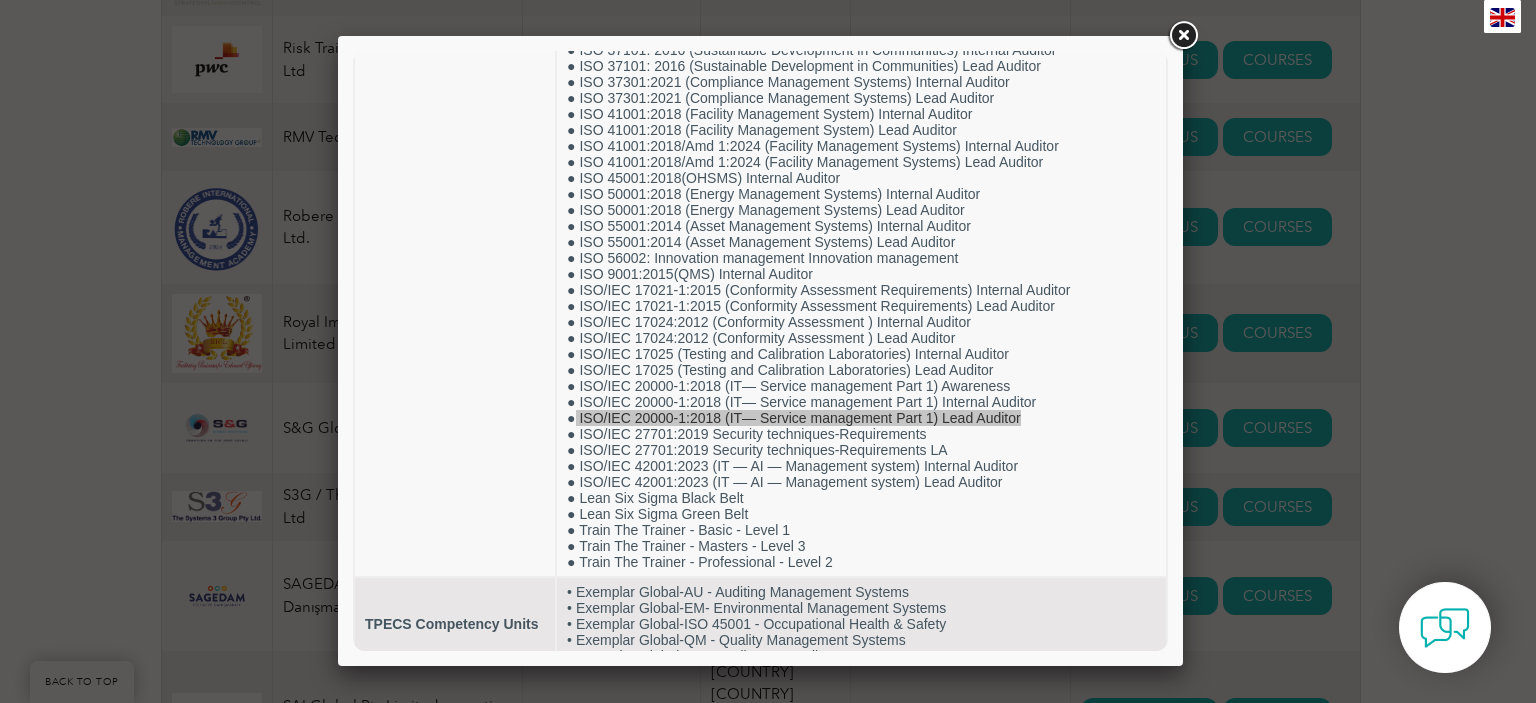 click at bounding box center (768, 351) 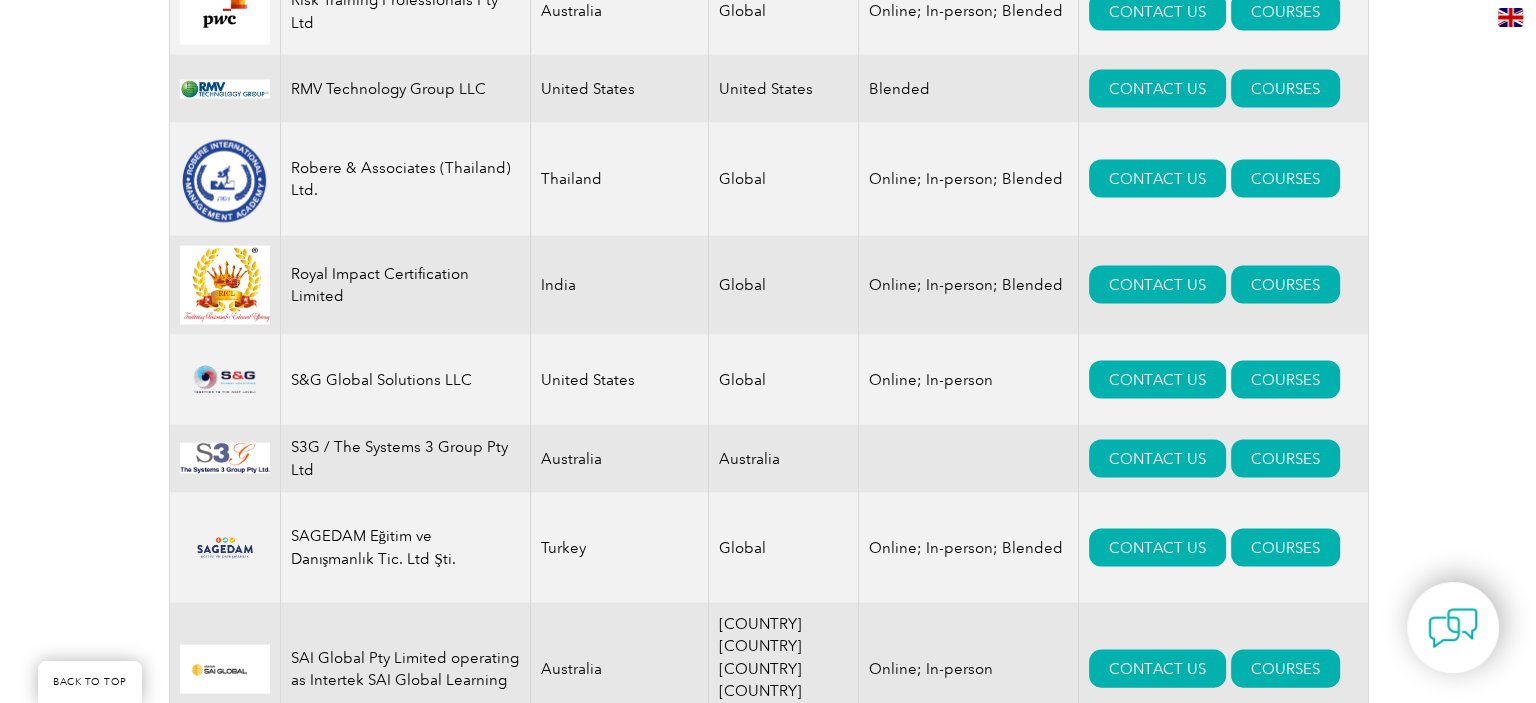 scroll, scrollTop: 19283, scrollLeft: 0, axis: vertical 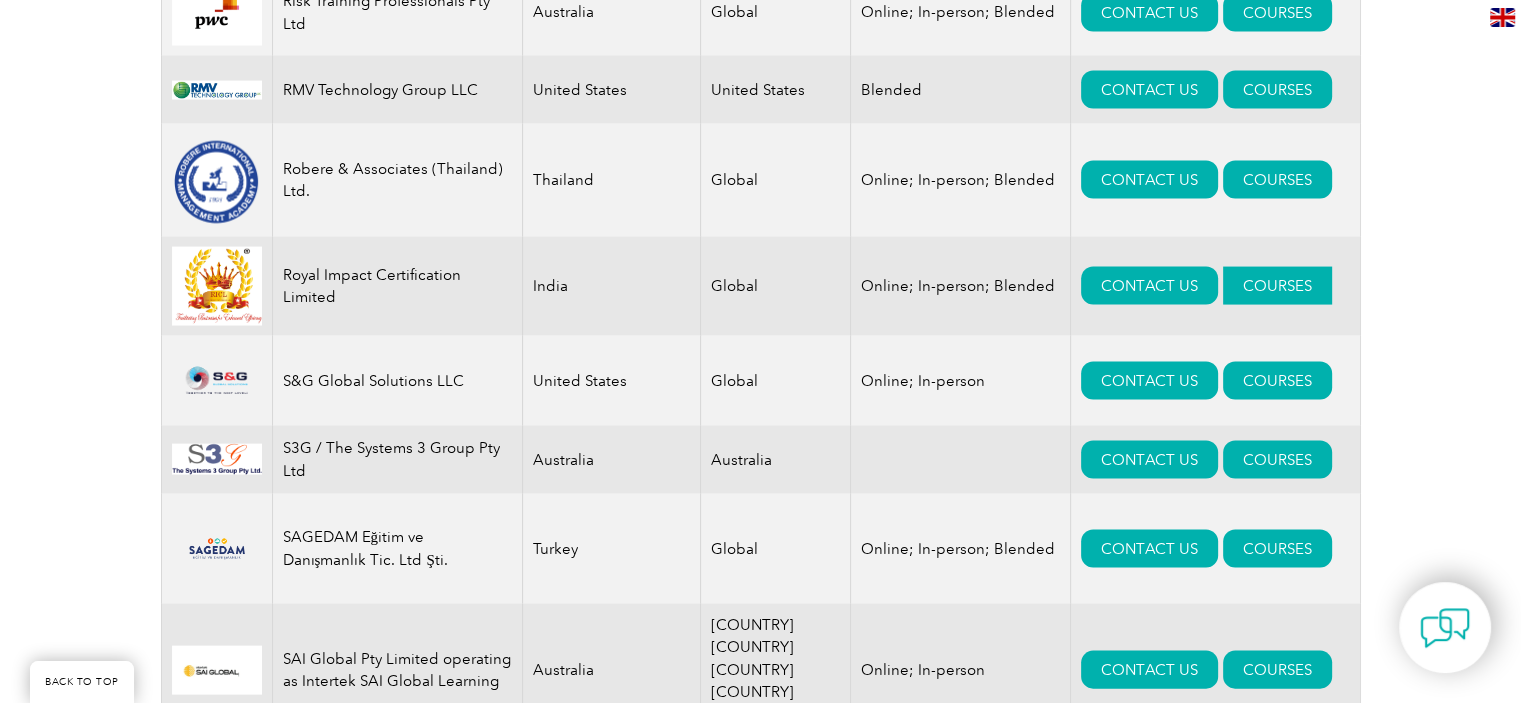 click on "COURSES" at bounding box center [1277, 286] 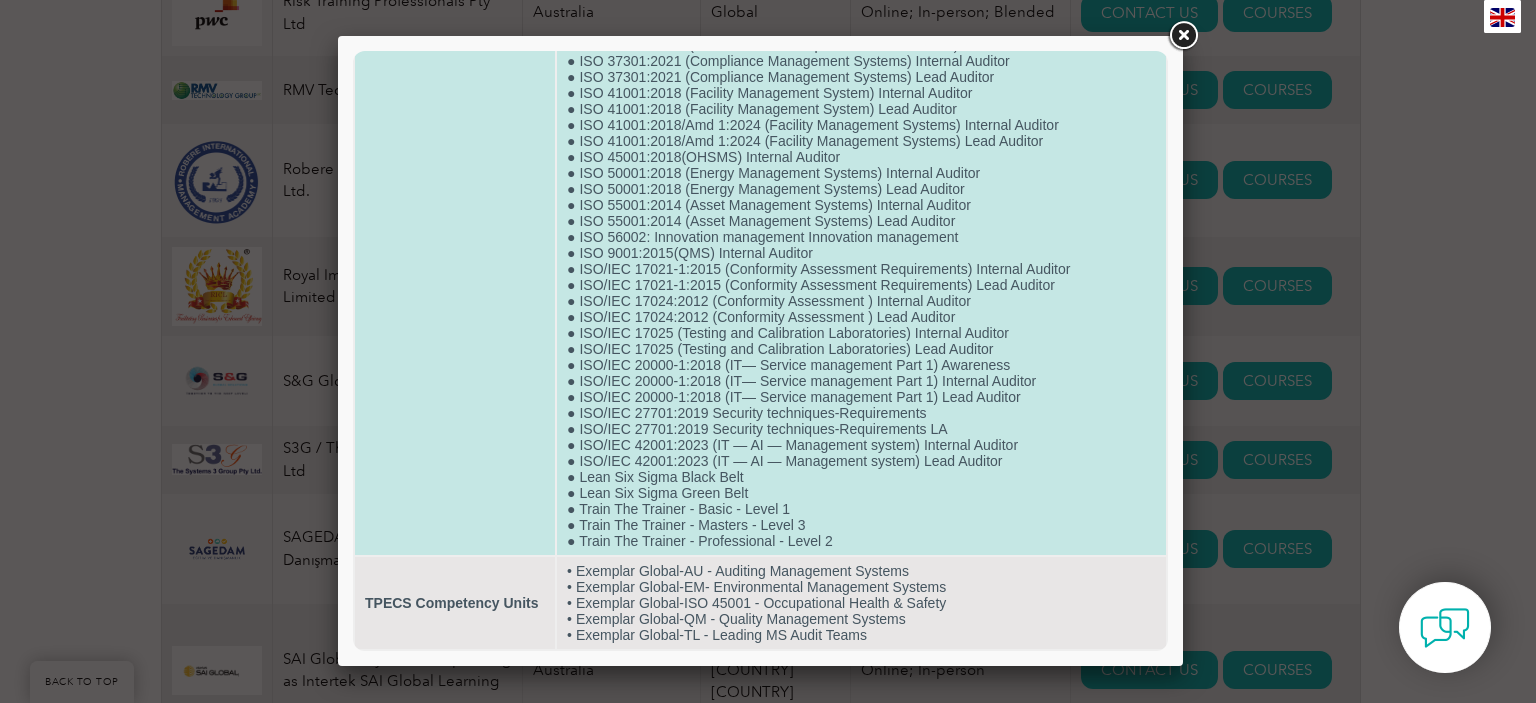 scroll, scrollTop: 841, scrollLeft: 0, axis: vertical 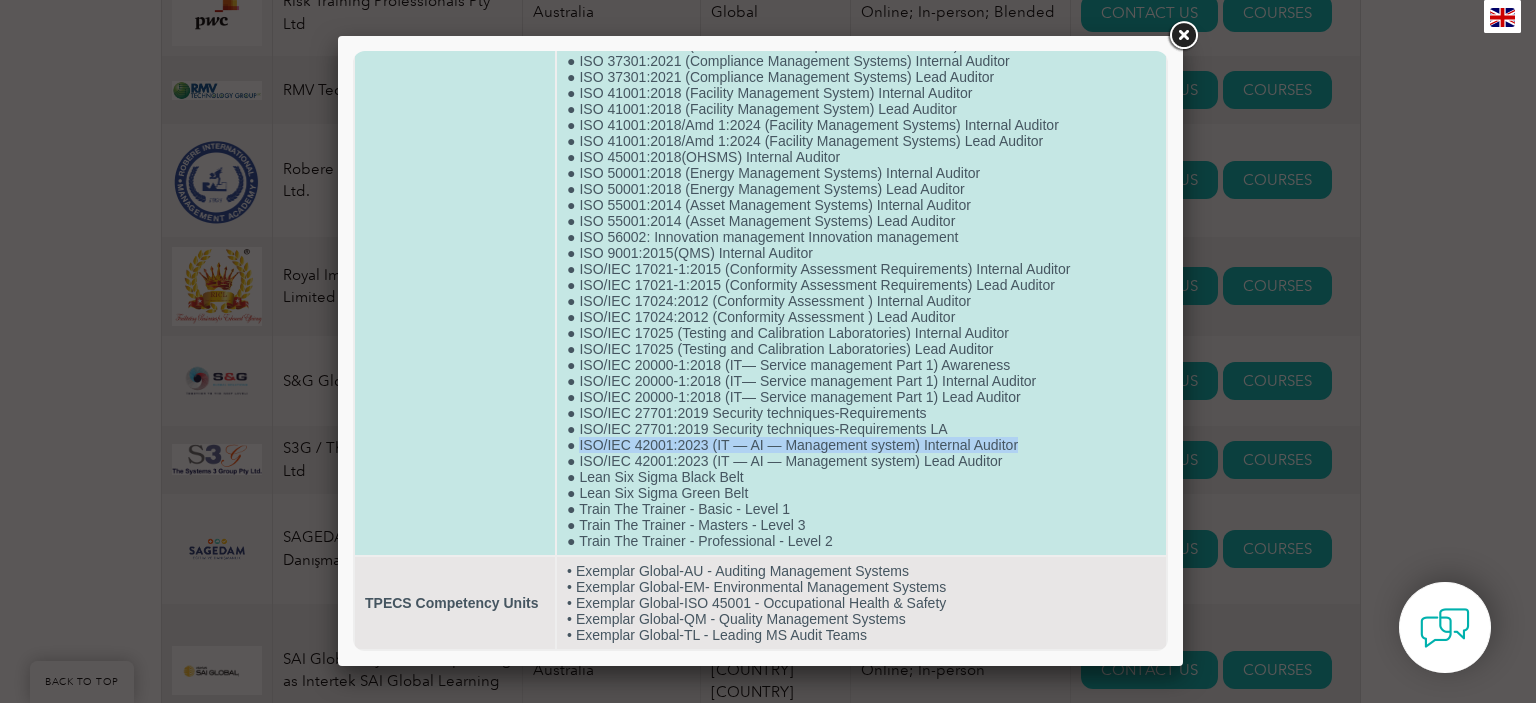 drag, startPoint x: 1012, startPoint y: 486, endPoint x: 574, endPoint y: 483, distance: 438.01028 